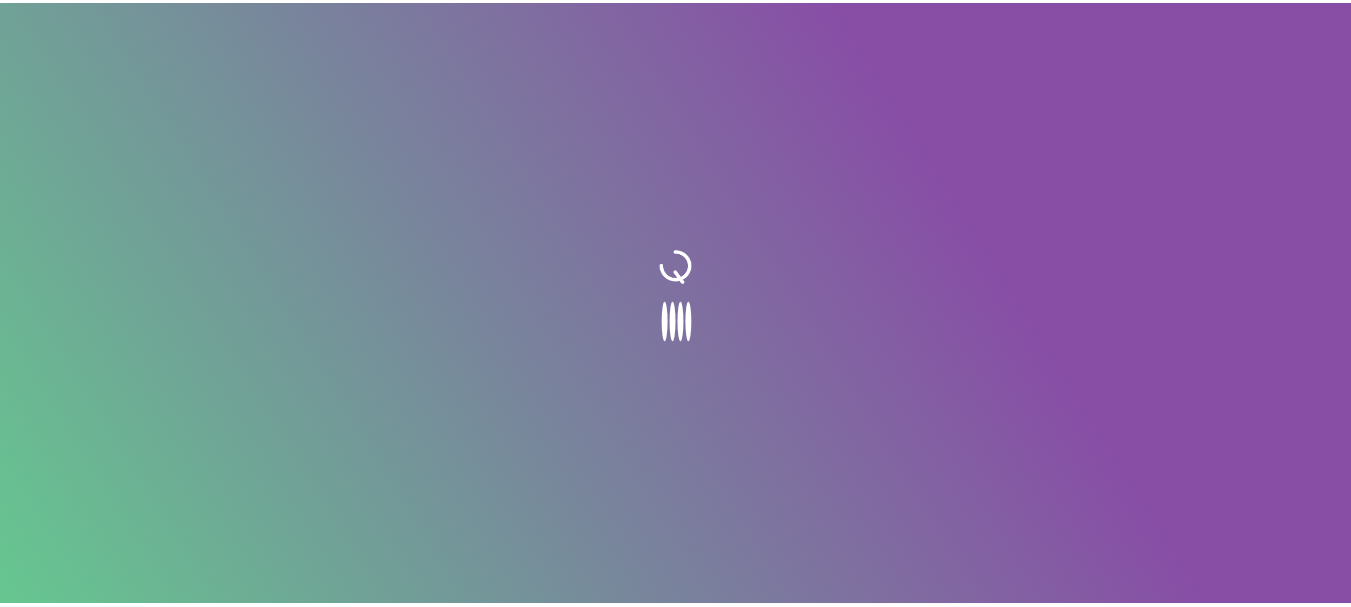 scroll, scrollTop: 0, scrollLeft: 0, axis: both 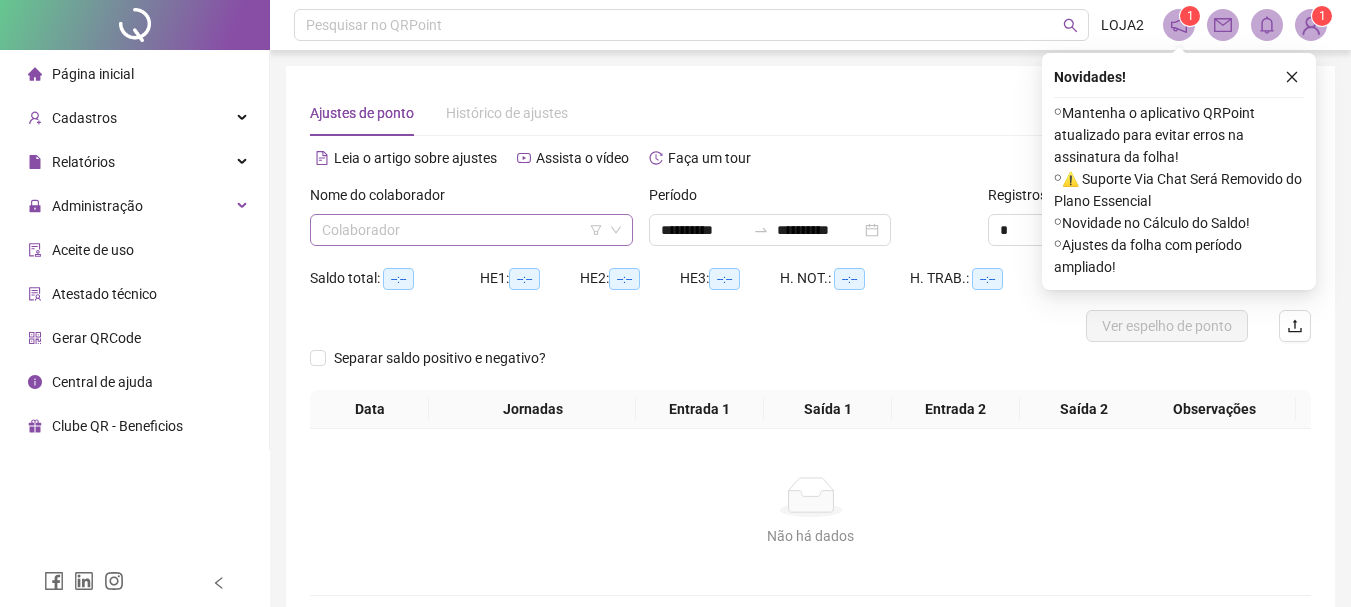 click at bounding box center [462, 230] 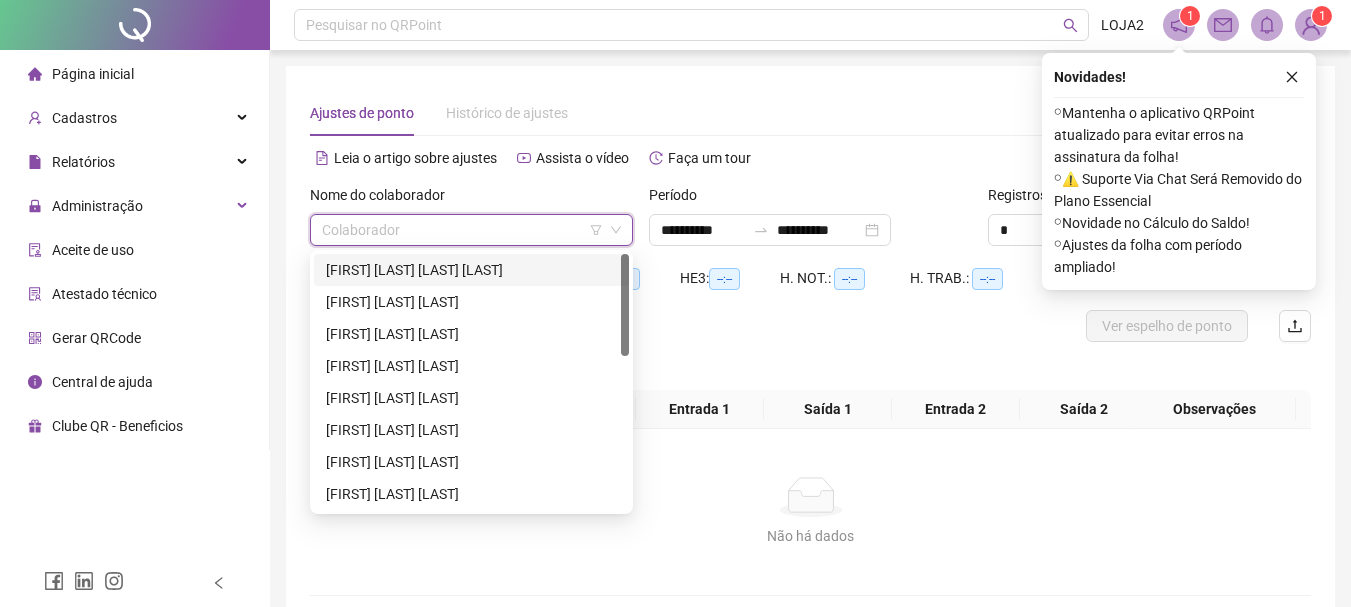 scroll, scrollTop: 99, scrollLeft: 0, axis: vertical 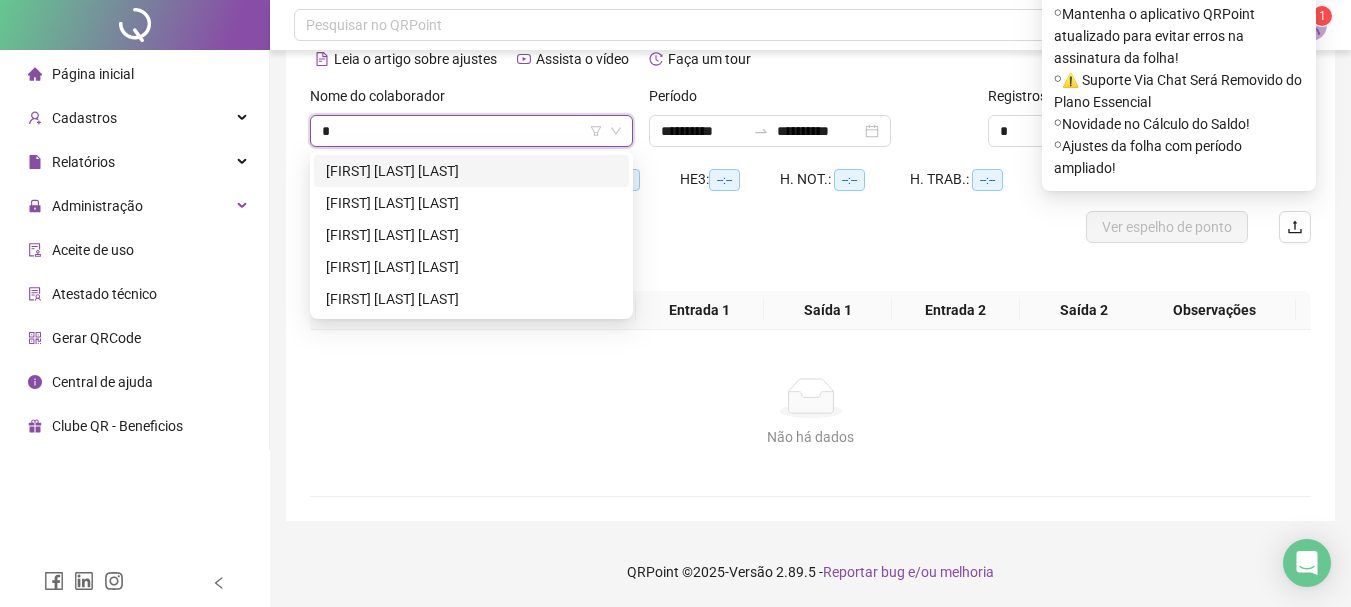 type on "**" 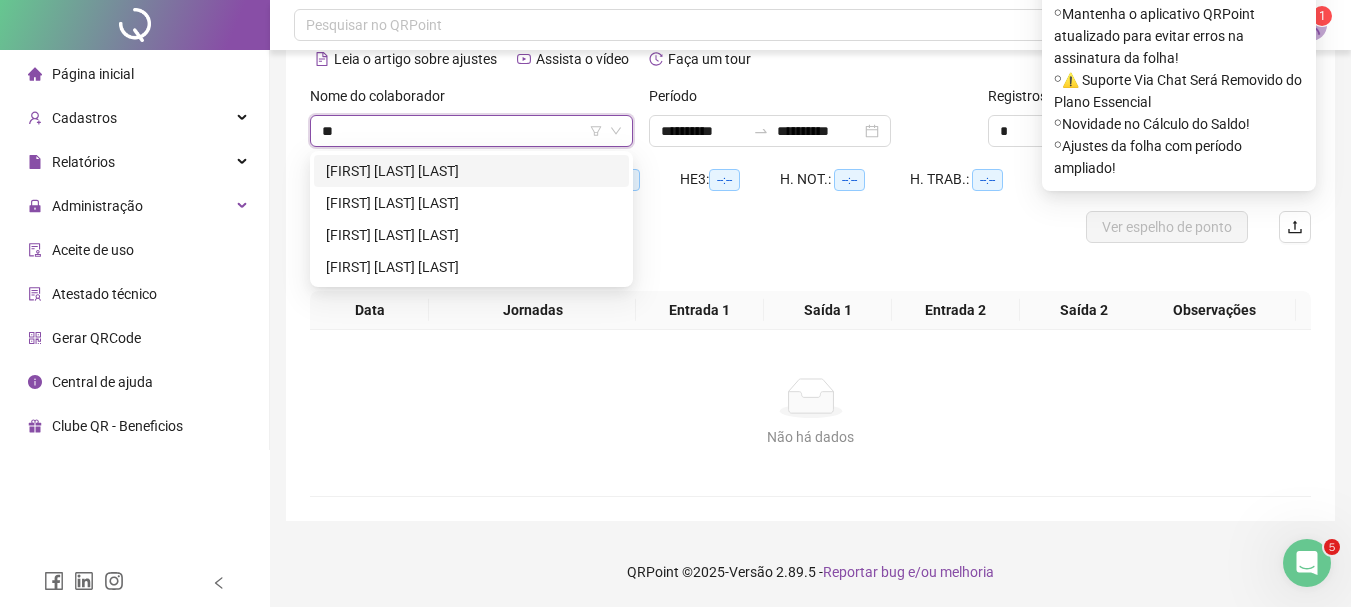 scroll, scrollTop: 0, scrollLeft: 0, axis: both 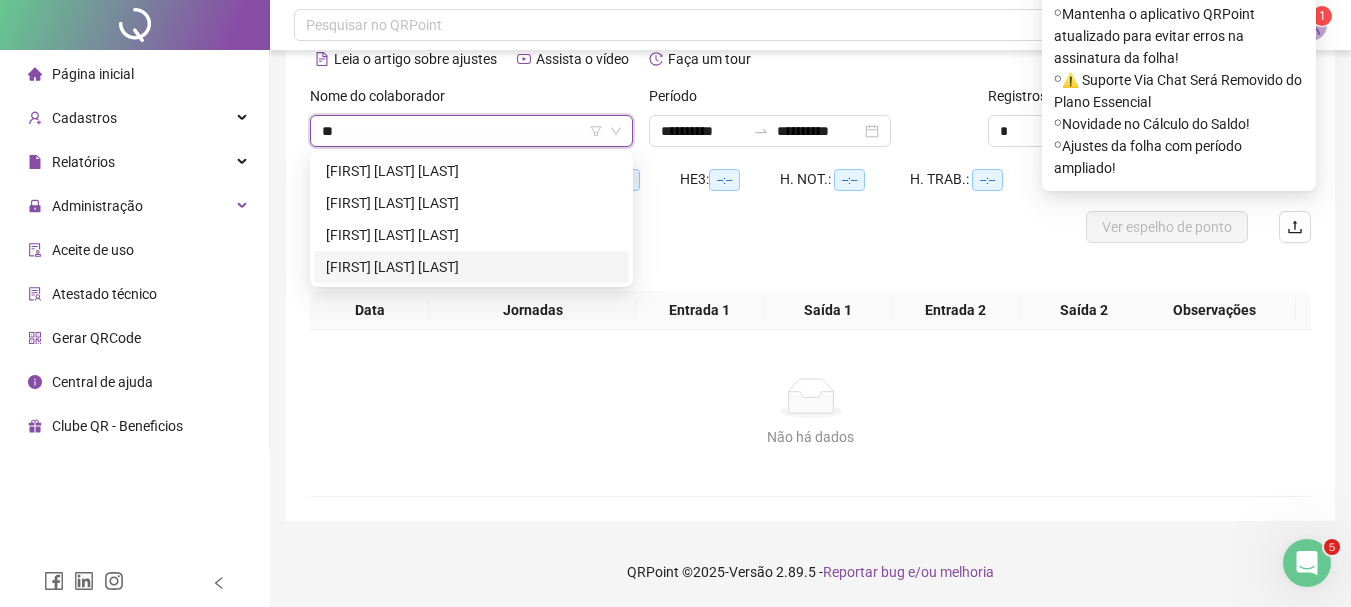 click on "[FIRST] [LAST] [LAST]" at bounding box center [471, 267] 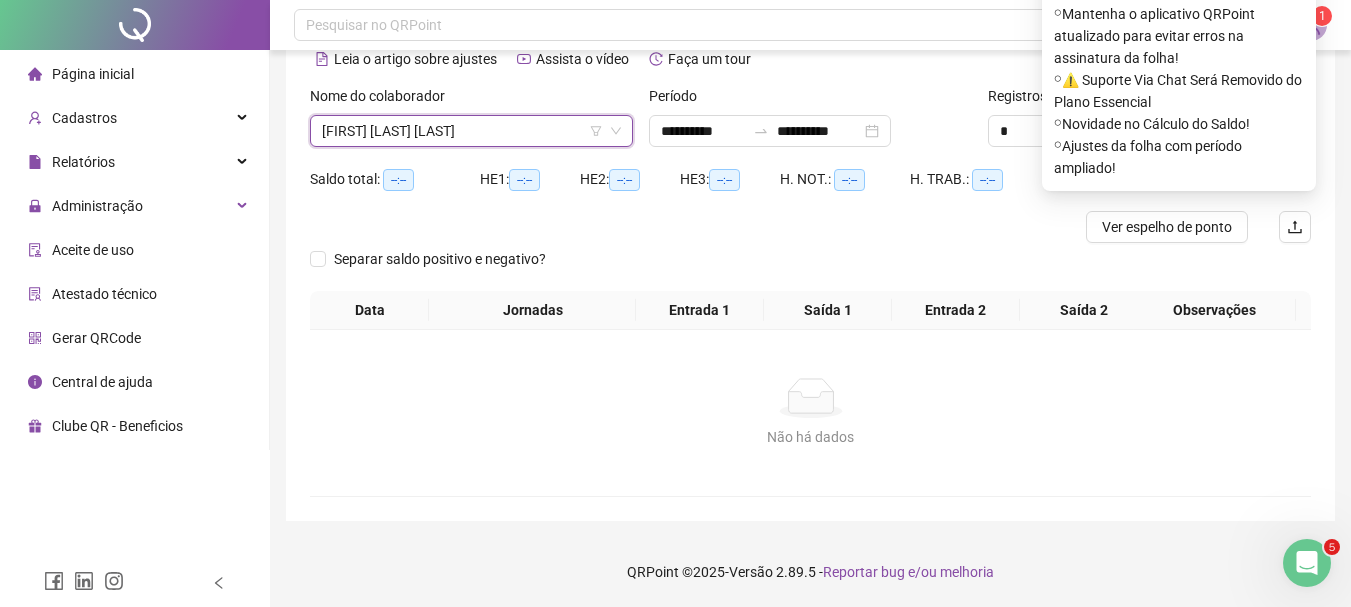 click on "**********" at bounding box center (810, 244) 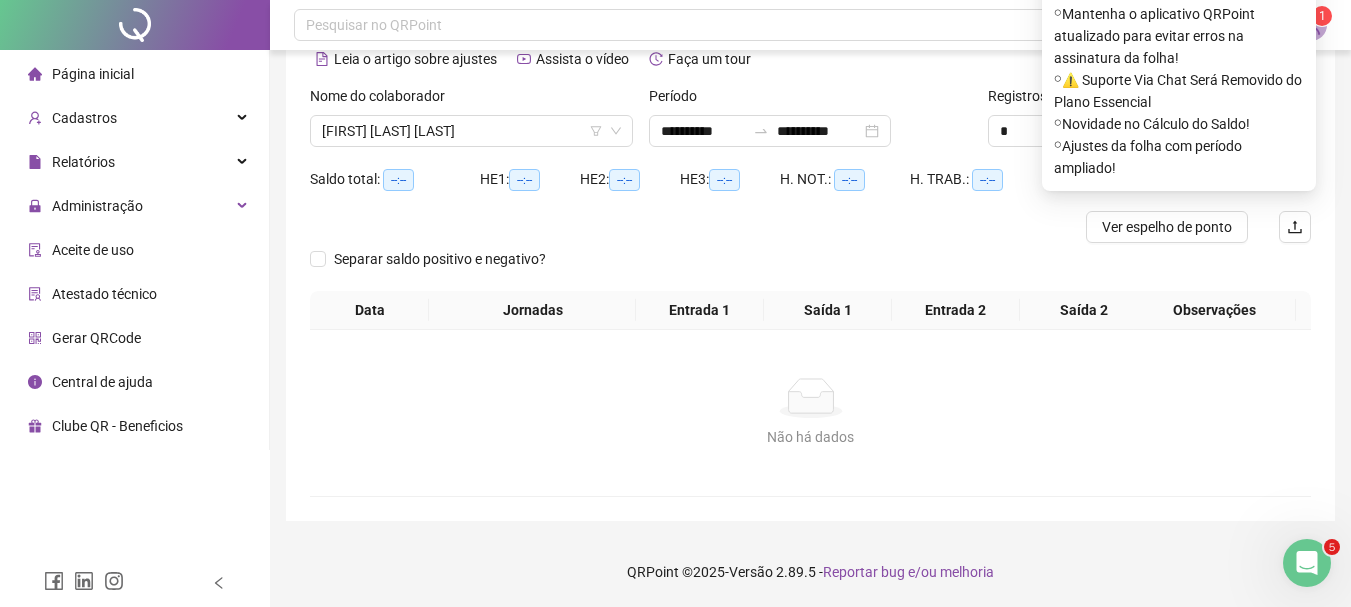 drag, startPoint x: 1348, startPoint y: 91, endPoint x: 1305, endPoint y: 97, distance: 43.416588 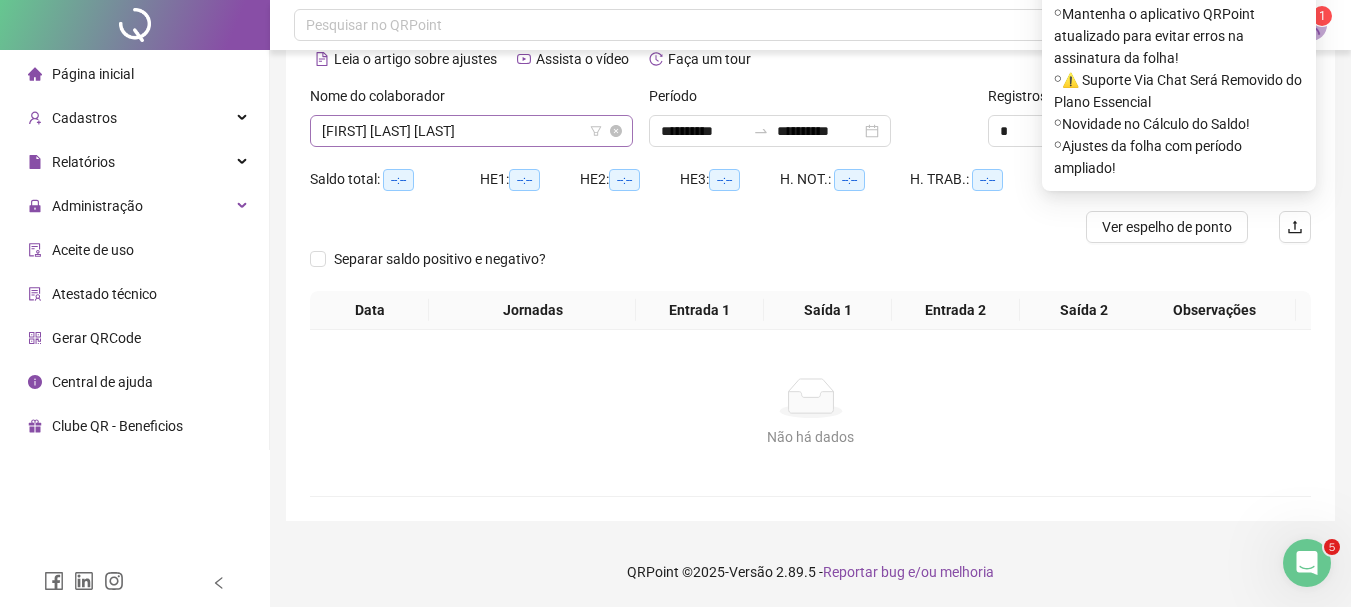 click on "[FIRST] [LAST] [LAST]" at bounding box center (471, 131) 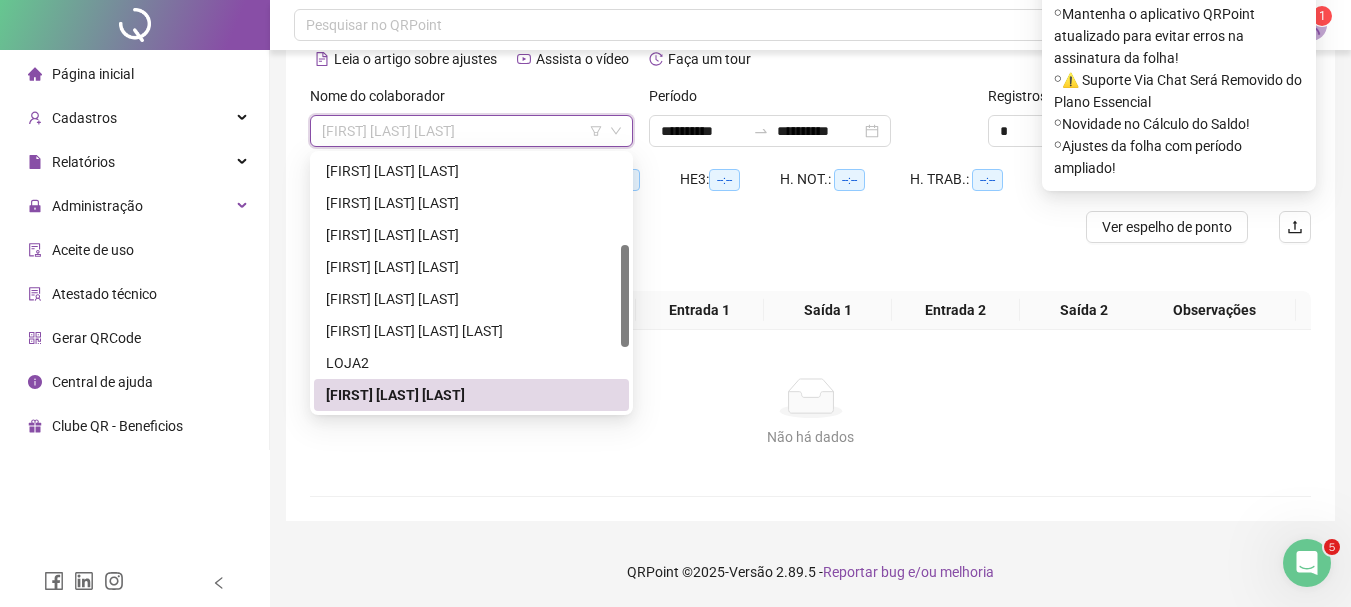 click on "[FIRST] [LAST] [LAST]" at bounding box center (471, 395) 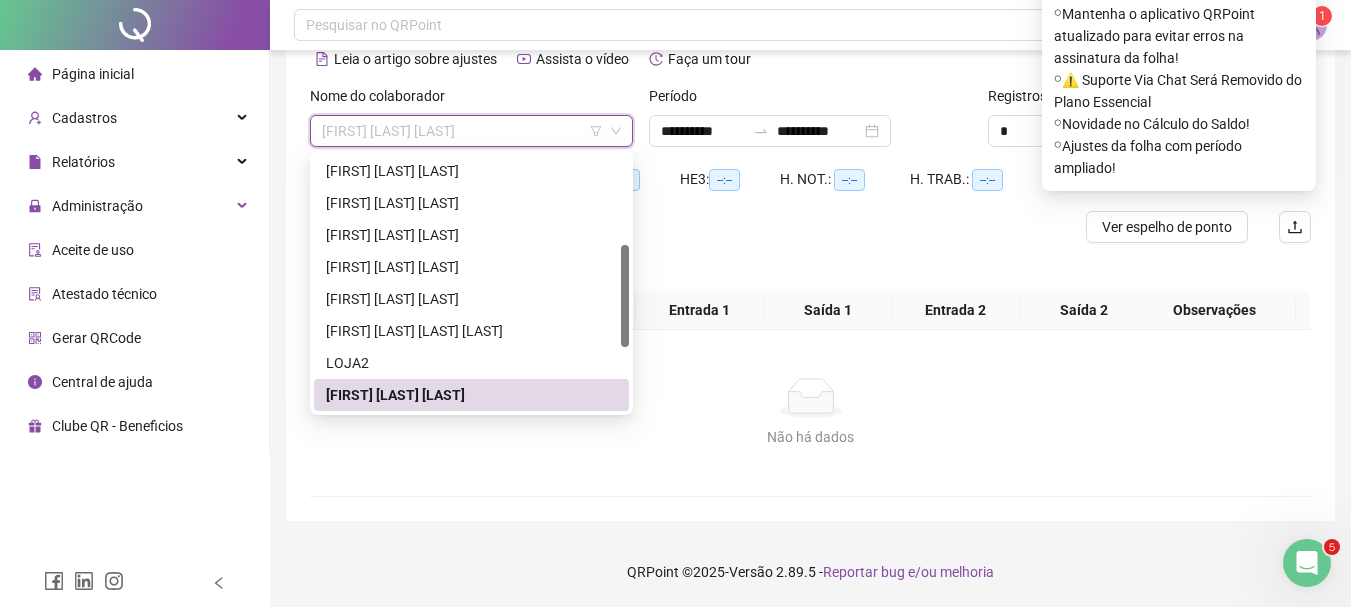 click on "[FIRST] [LAST] [LAST]" at bounding box center (471, 395) 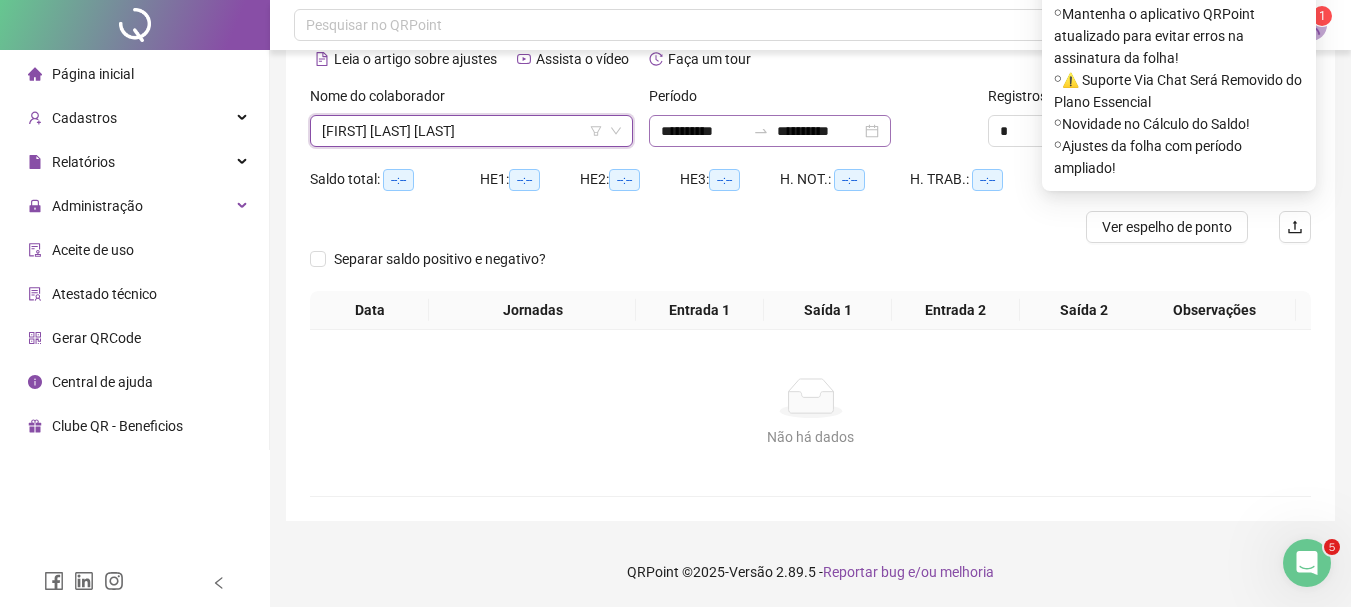 click on "**********" at bounding box center [770, 131] 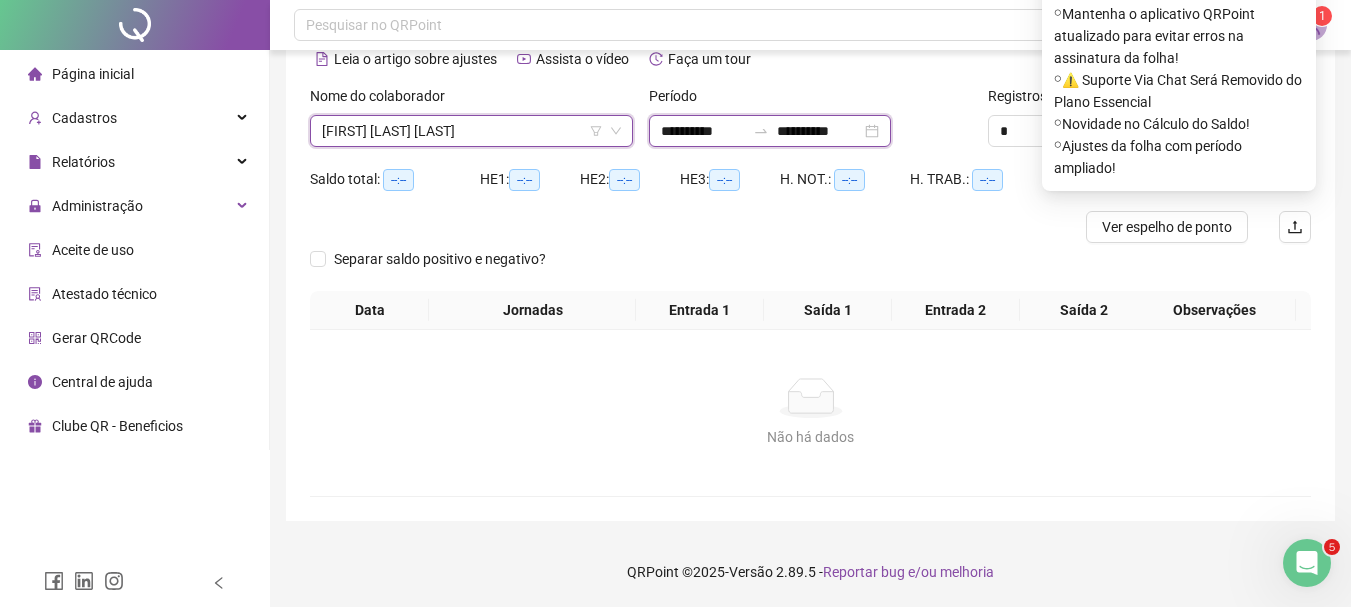 click on "**********" at bounding box center (770, 131) 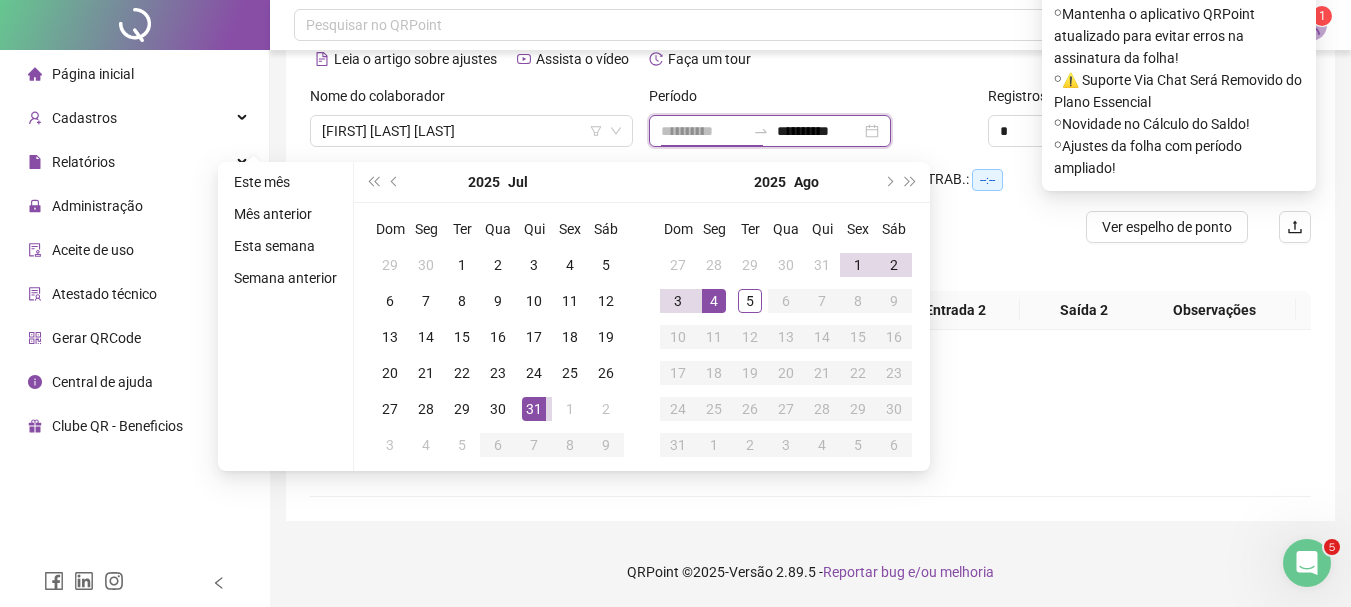 type on "**********" 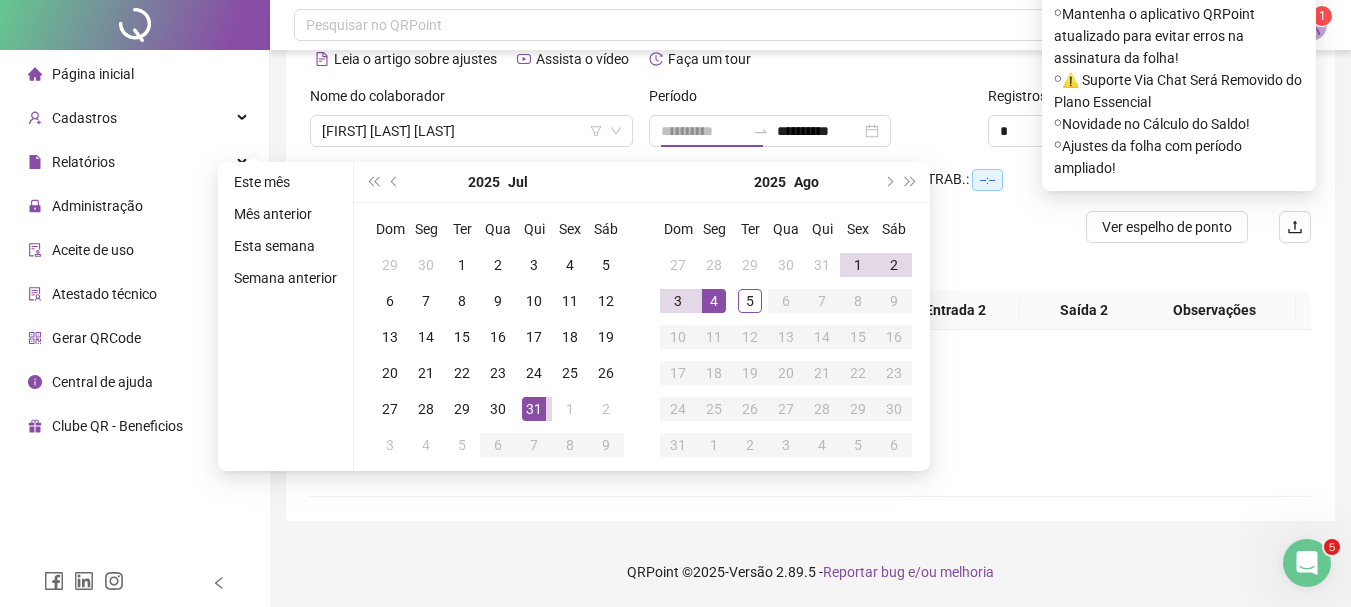 click on "4" at bounding box center [714, 301] 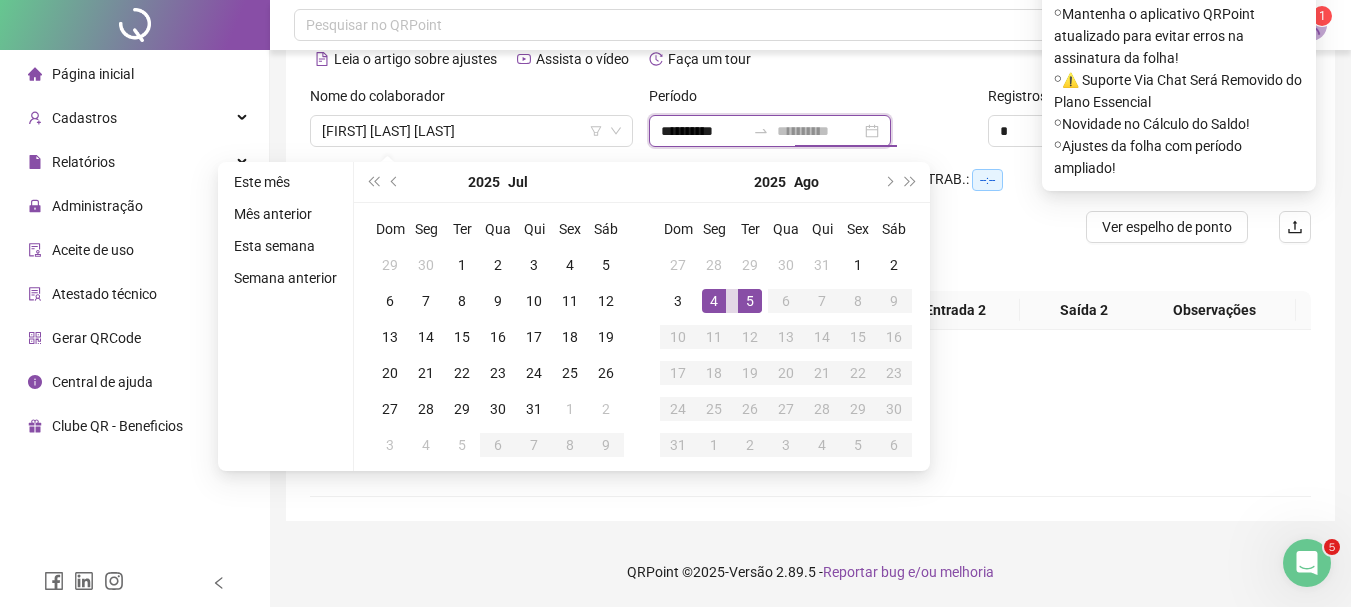 type on "**********" 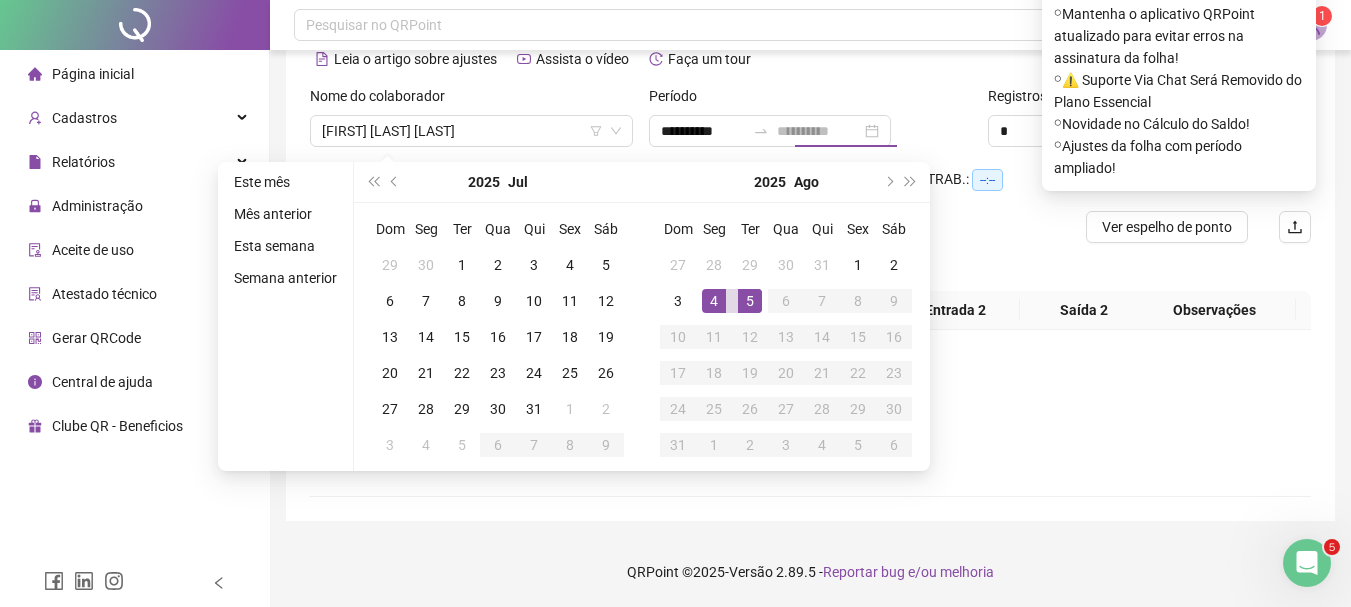click on "5" at bounding box center [750, 301] 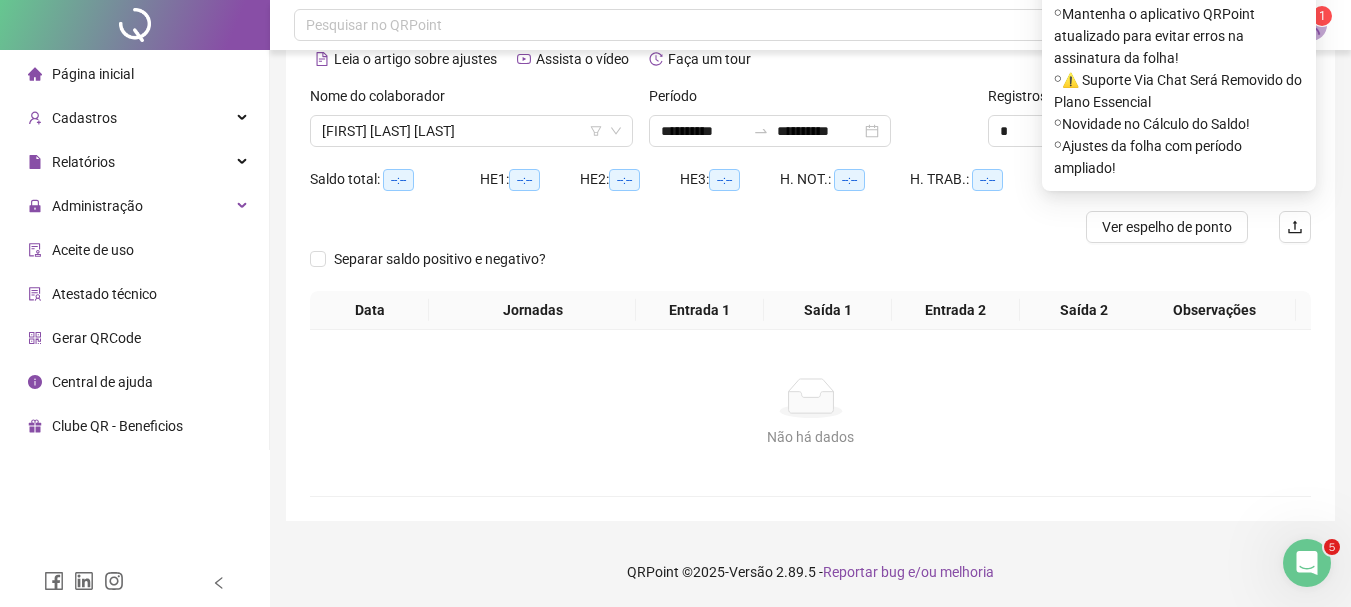 click on "**********" at bounding box center [810, 254] 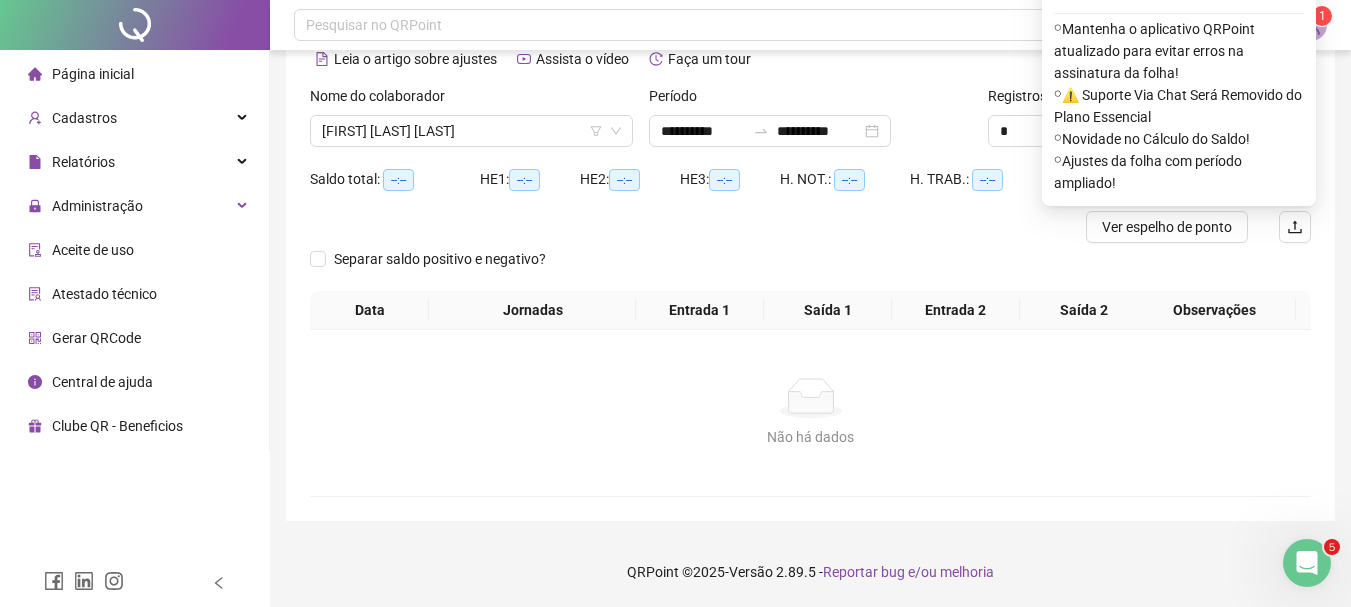 scroll, scrollTop: 0, scrollLeft: 0, axis: both 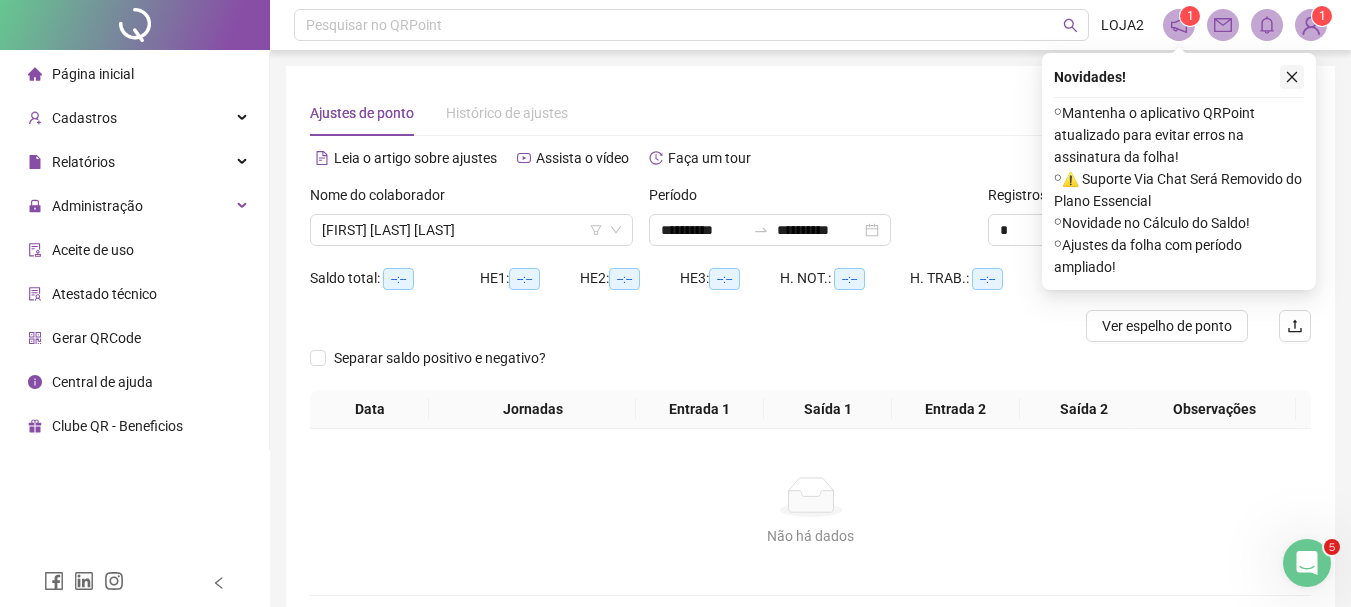 click at bounding box center (1292, 77) 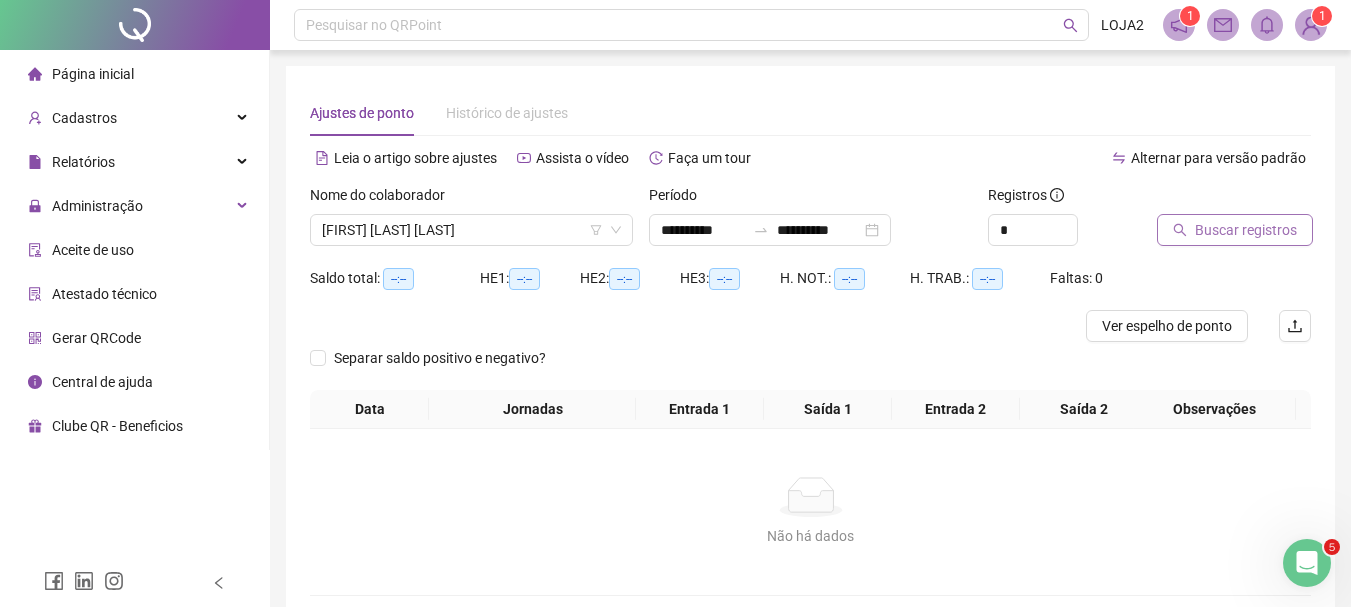 click on "Buscar registros" at bounding box center [1246, 230] 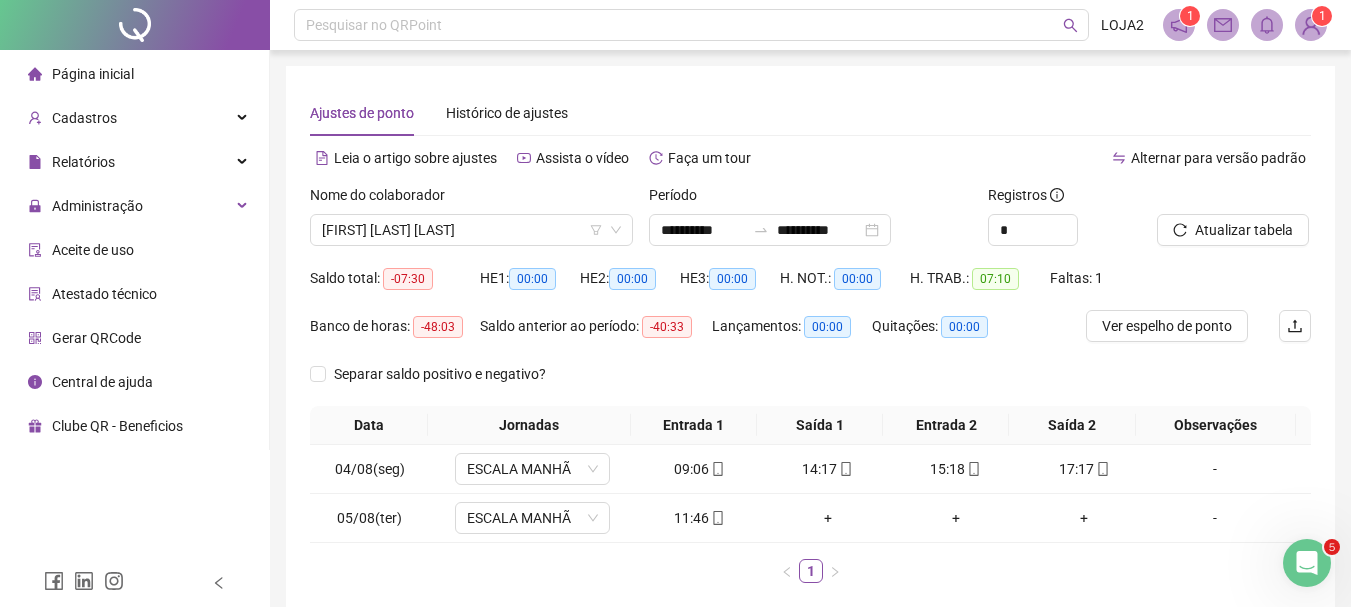 scroll, scrollTop: 100, scrollLeft: 0, axis: vertical 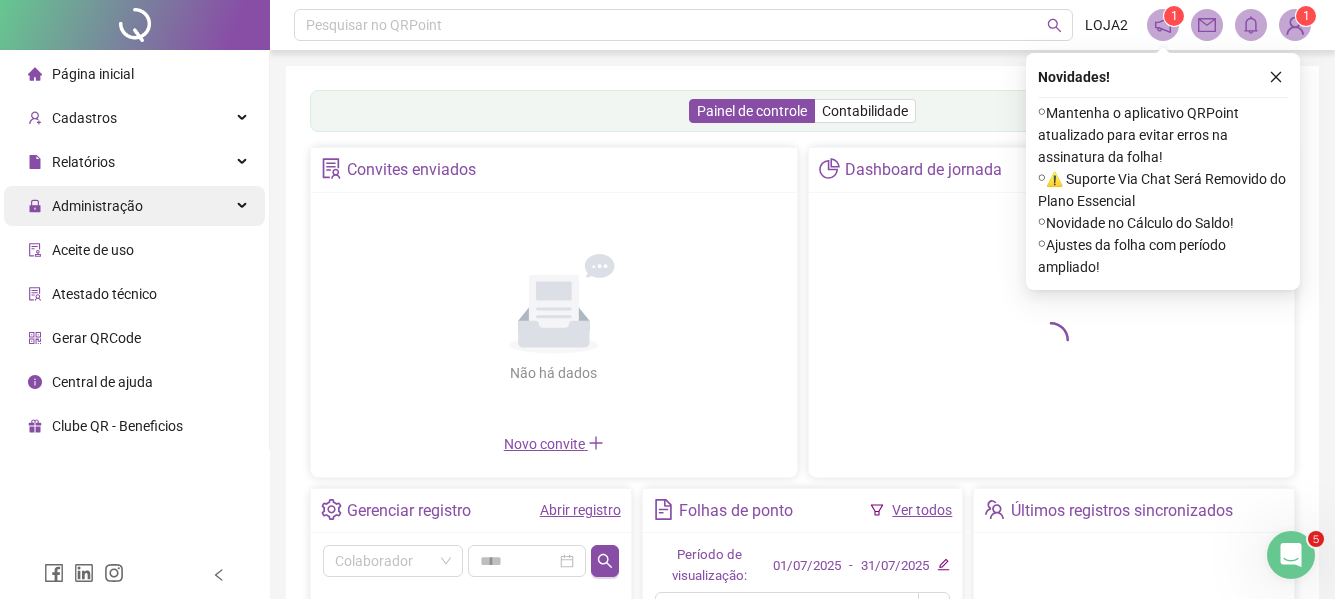 click on "Administração" at bounding box center [134, 206] 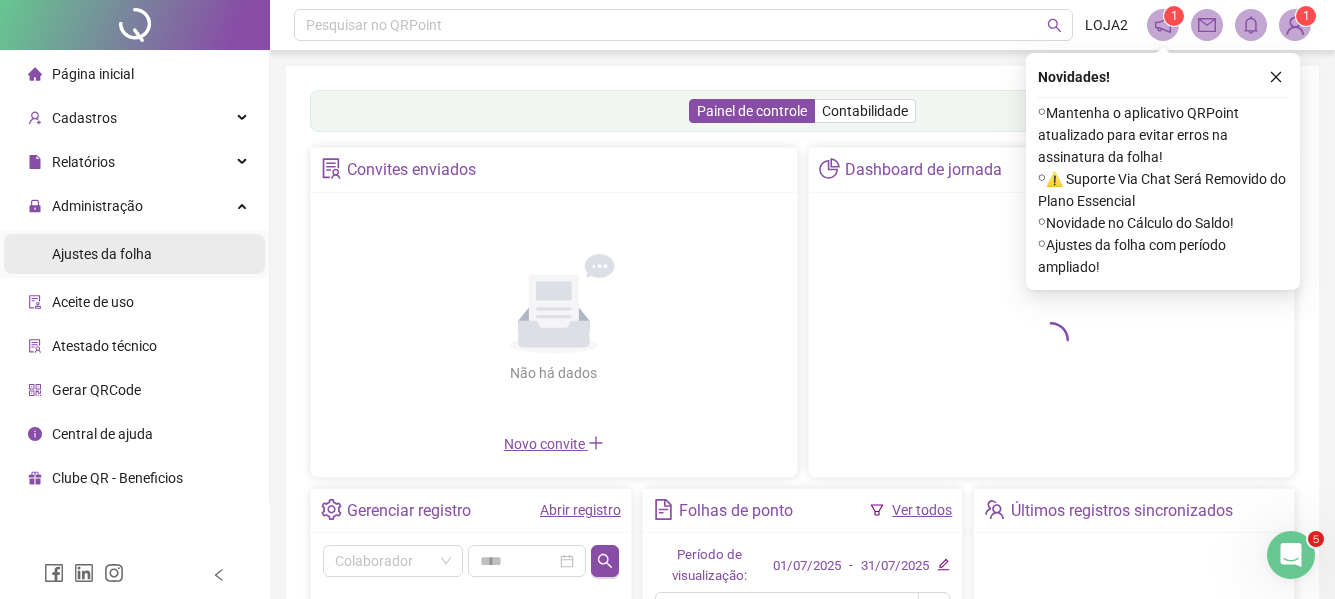 click on "Ajustes da folha" at bounding box center [102, 254] 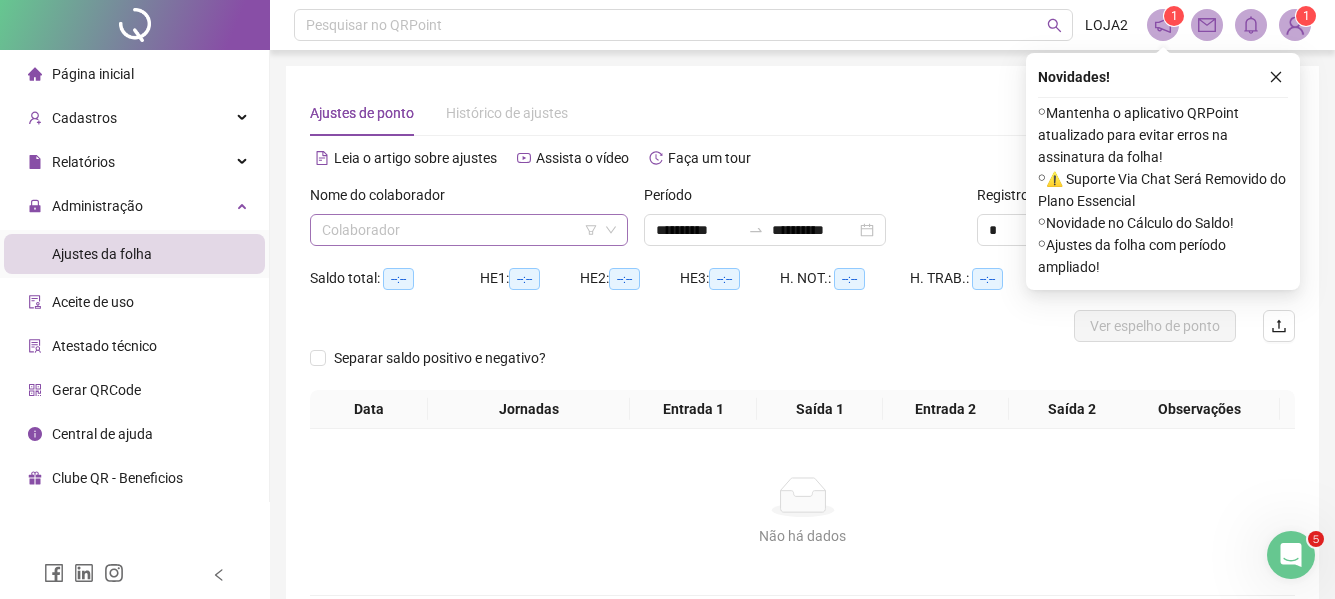 click at bounding box center (460, 230) 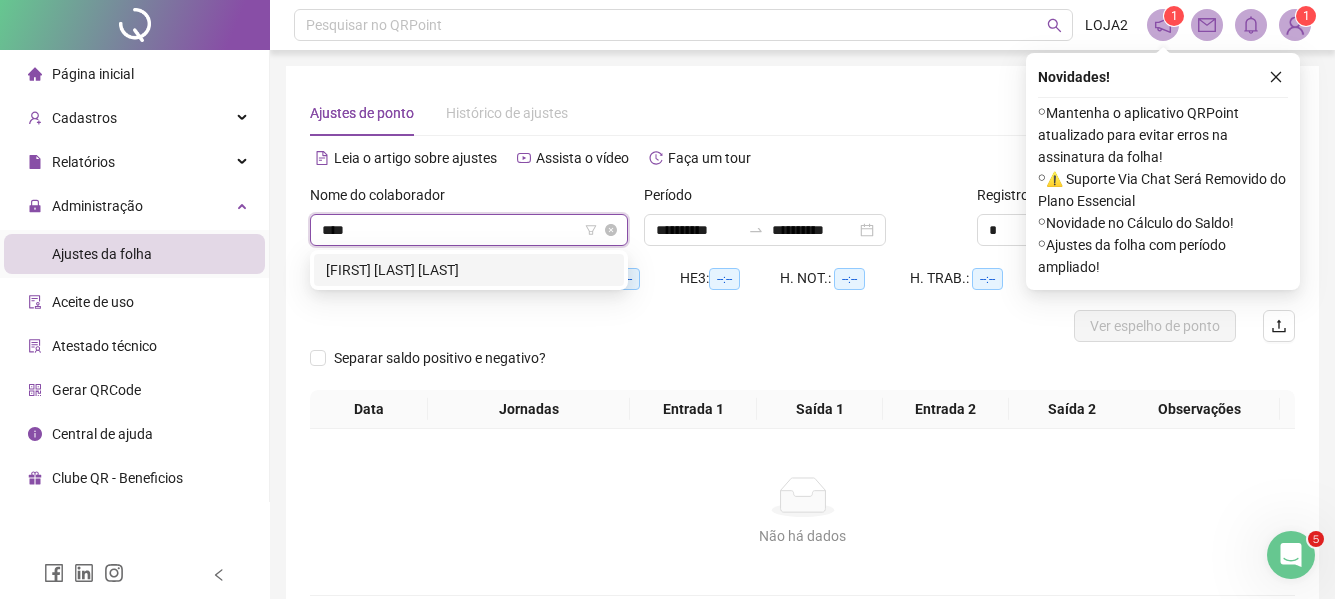 type on "*****" 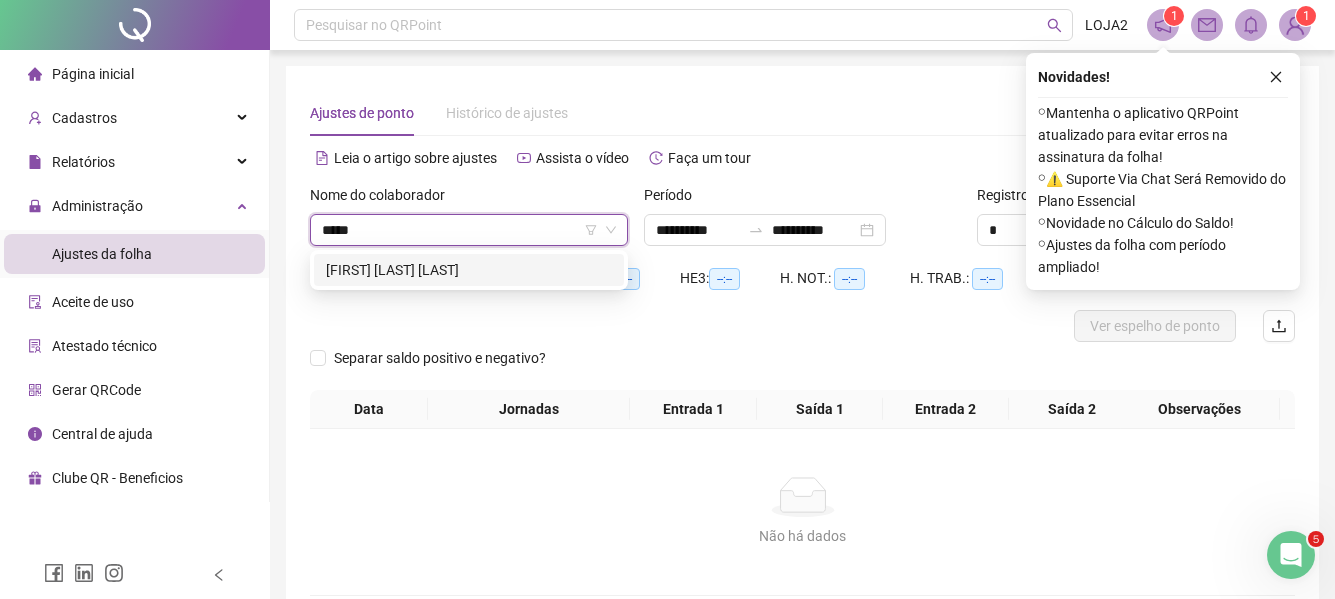 click on "[FIRST] [LAST] [LAST]" at bounding box center [469, 270] 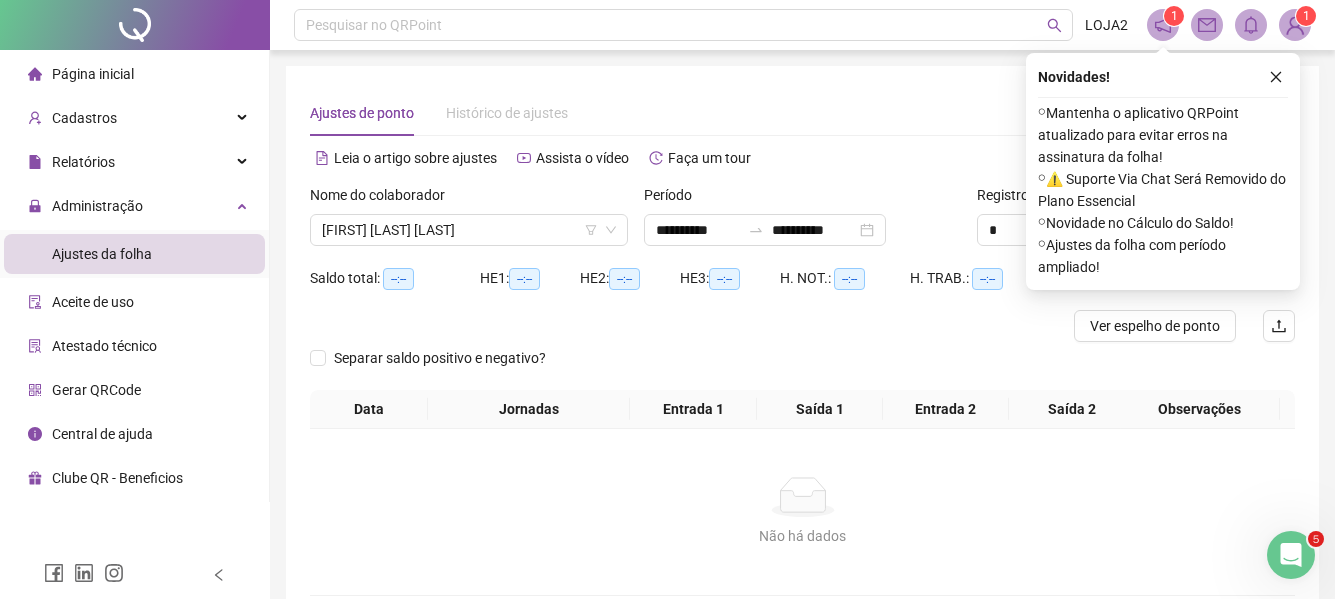 drag, startPoint x: 1275, startPoint y: 74, endPoint x: 1253, endPoint y: 105, distance: 38.013157 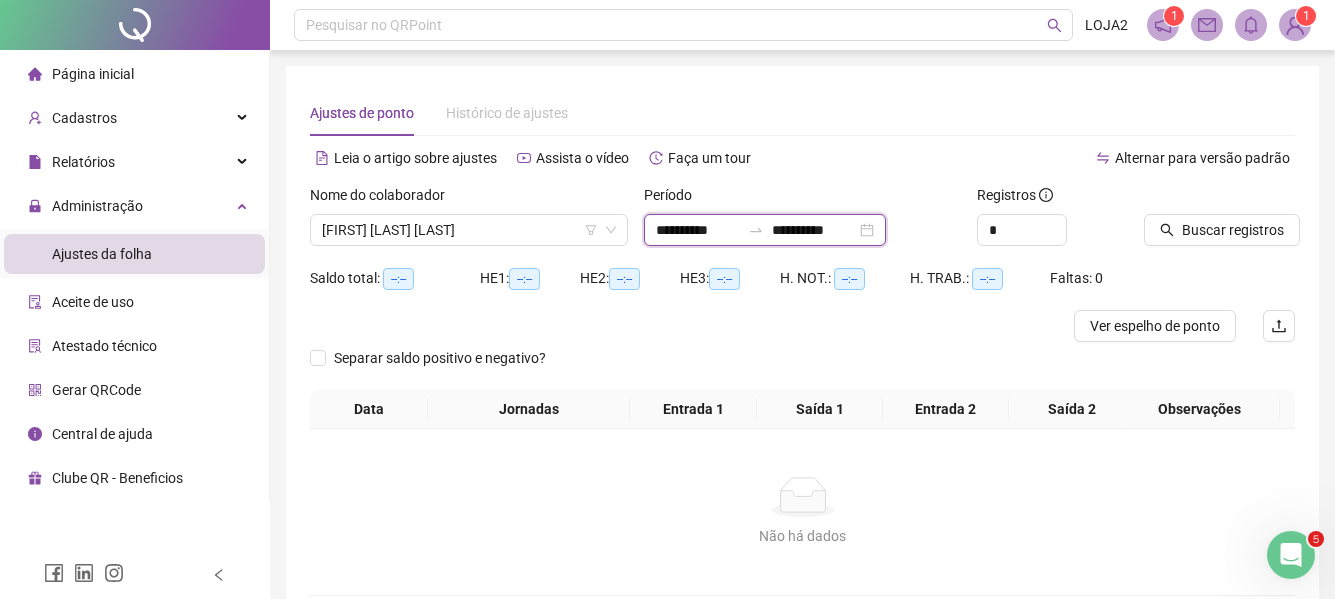 click on "**********" at bounding box center [814, 230] 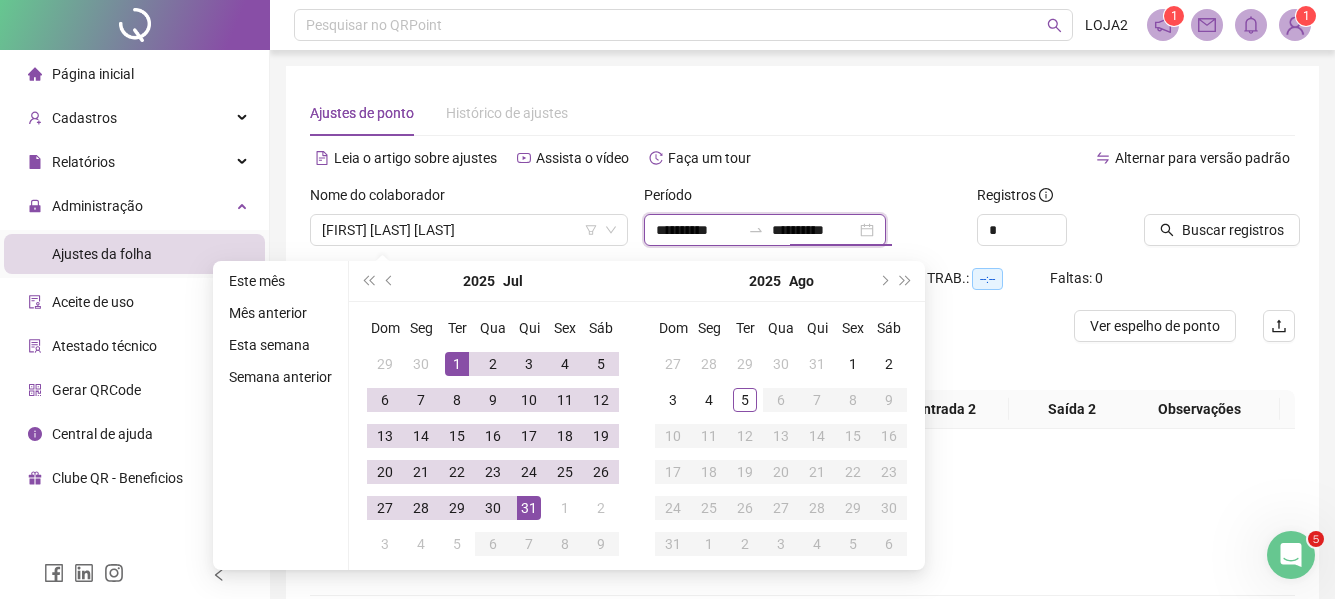 drag, startPoint x: 881, startPoint y: 239, endPoint x: 897, endPoint y: 236, distance: 16.27882 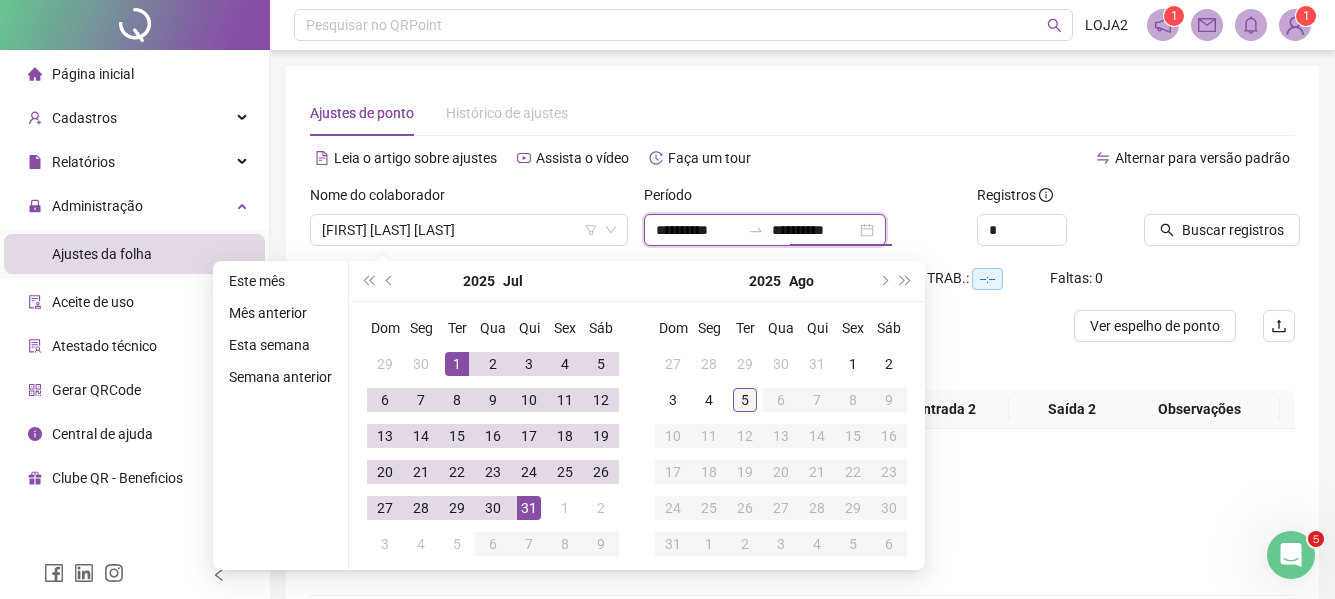type on "**********" 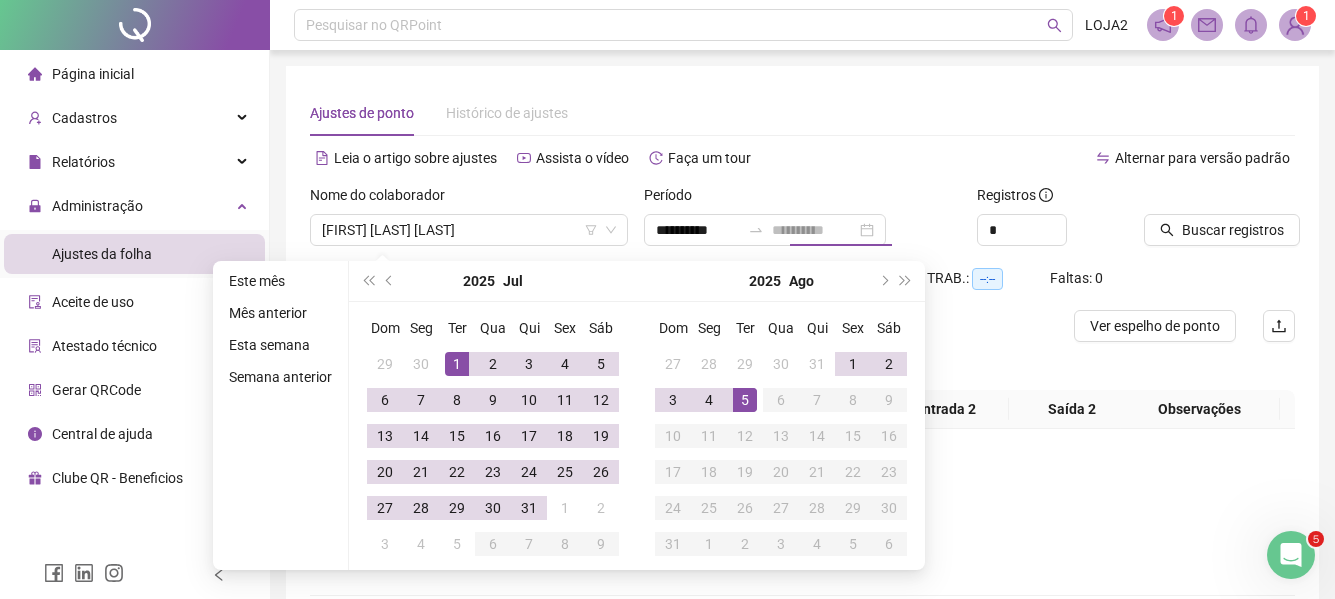 click on "5" at bounding box center [745, 400] 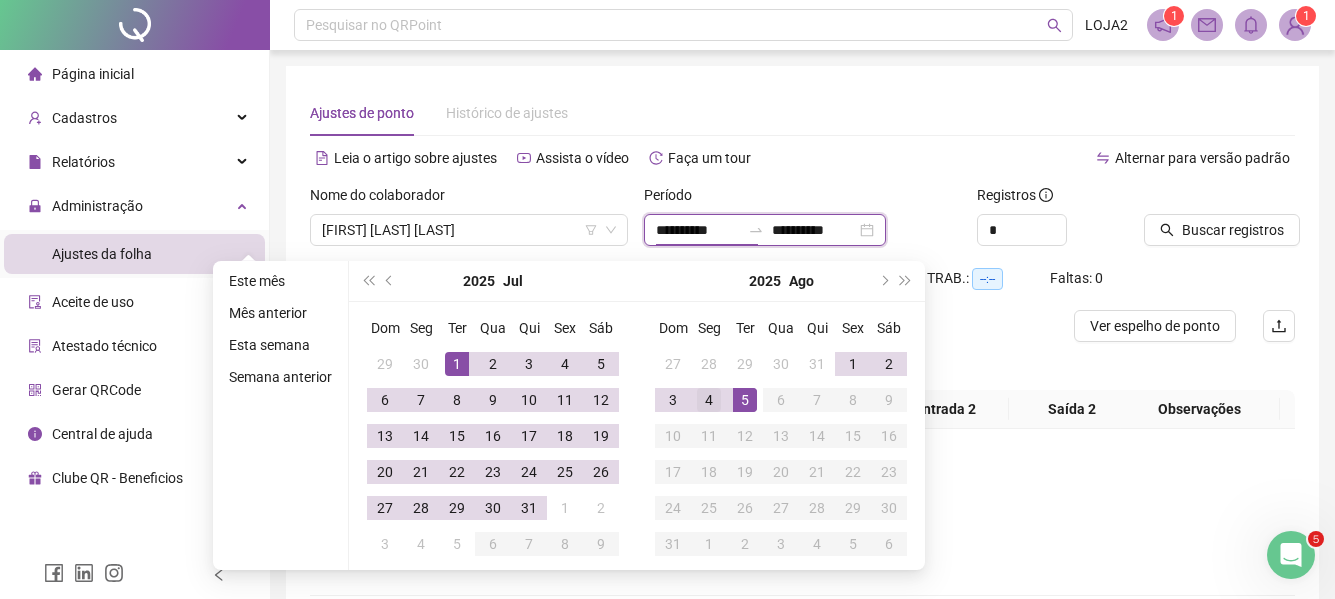 type on "**********" 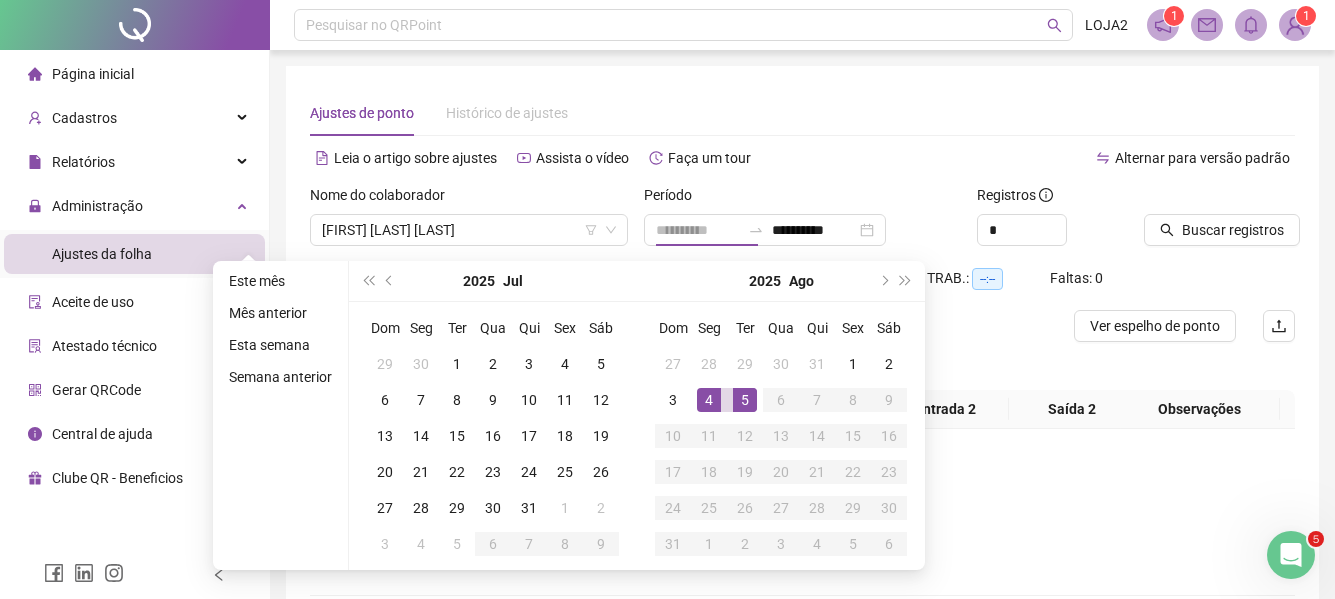 click on "4" at bounding box center [709, 400] 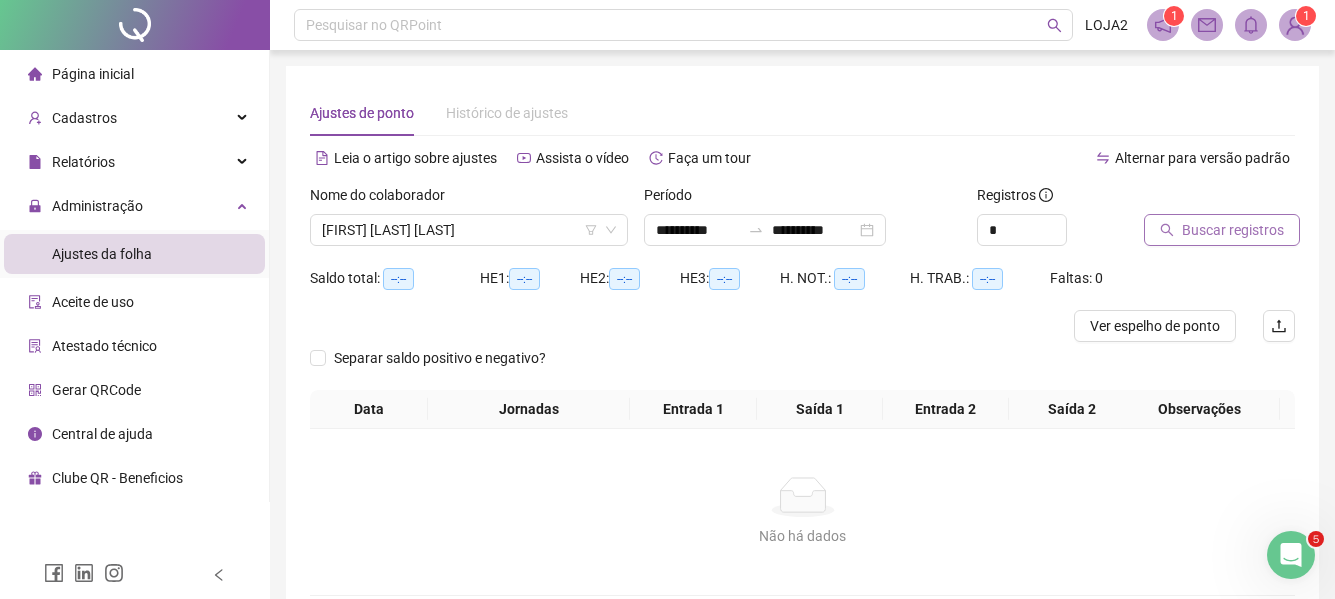 click on "Buscar registros" at bounding box center [1233, 230] 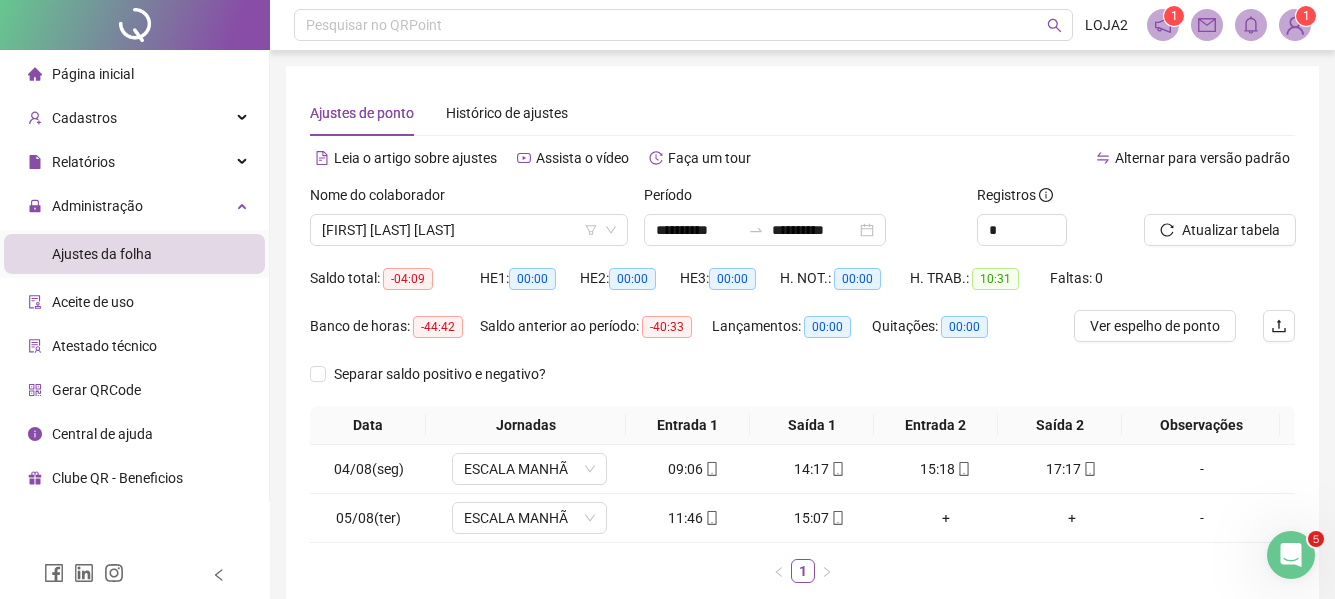 scroll, scrollTop: 110, scrollLeft: 0, axis: vertical 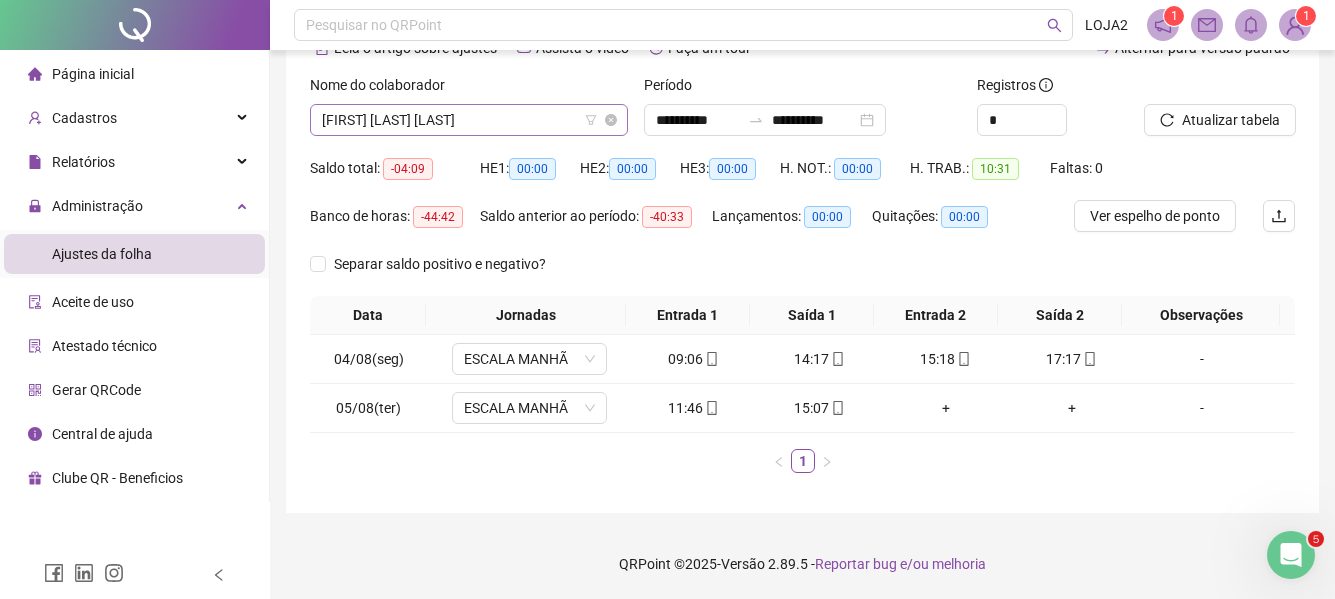 click on "[FIRST] [LAST] [LAST]" at bounding box center [469, 120] 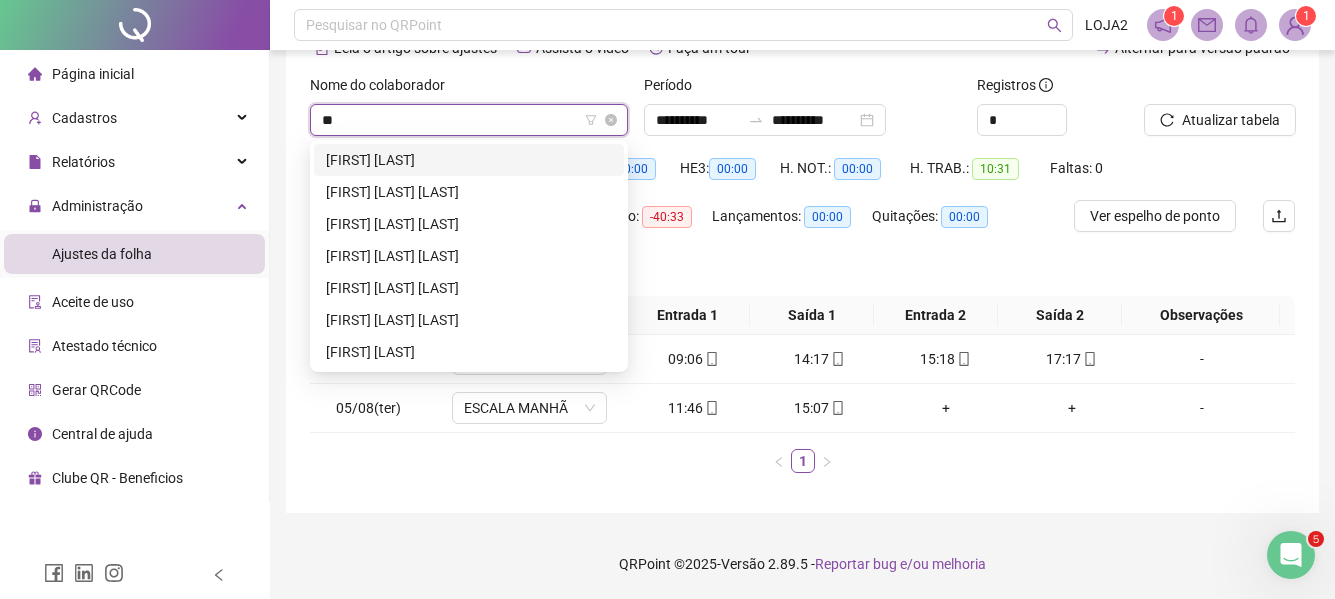 scroll, scrollTop: 0, scrollLeft: 0, axis: both 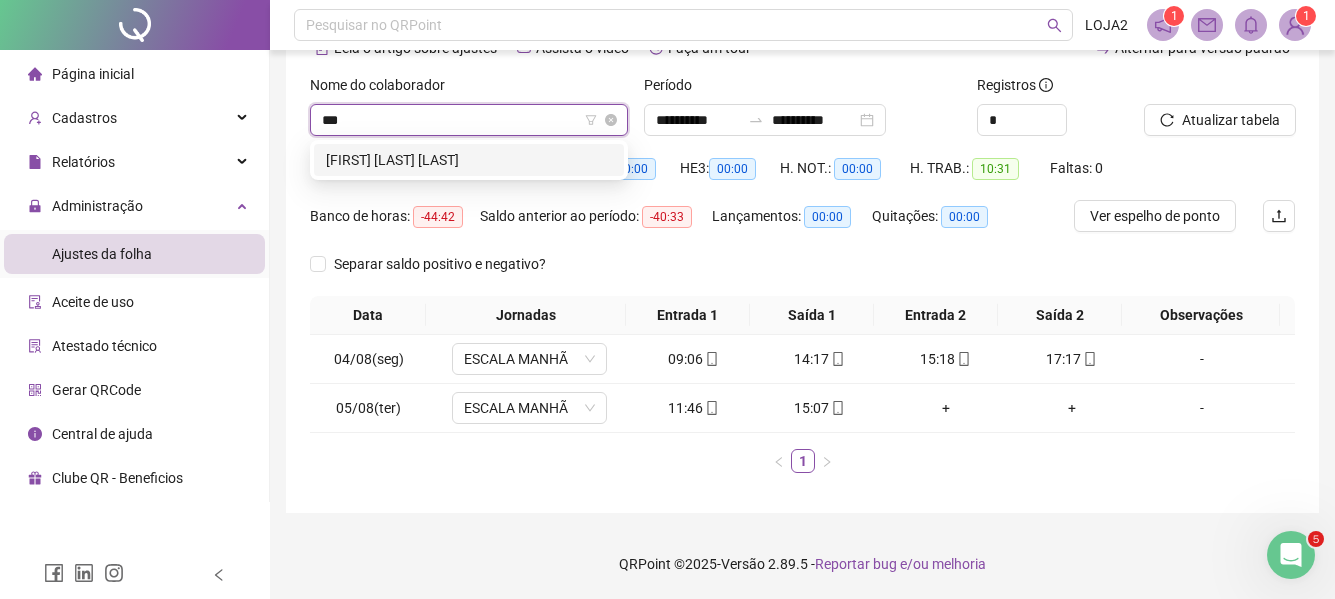 type on "****" 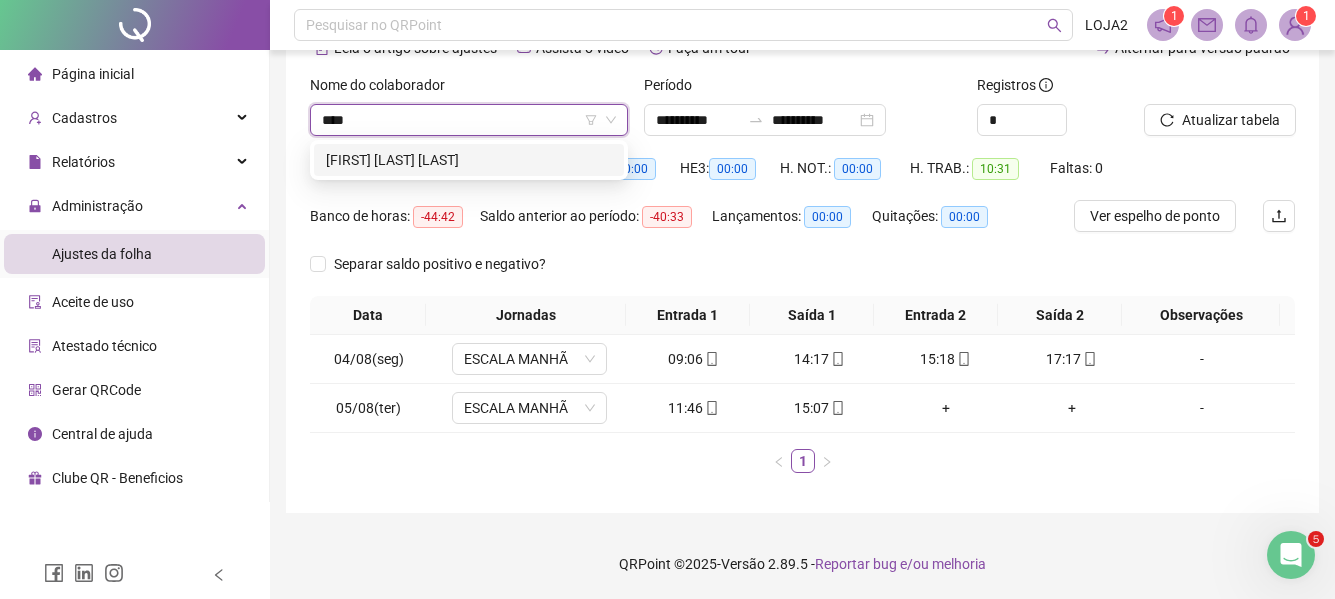 click on "[FIRST] [LAST] [LAST]" at bounding box center [469, 160] 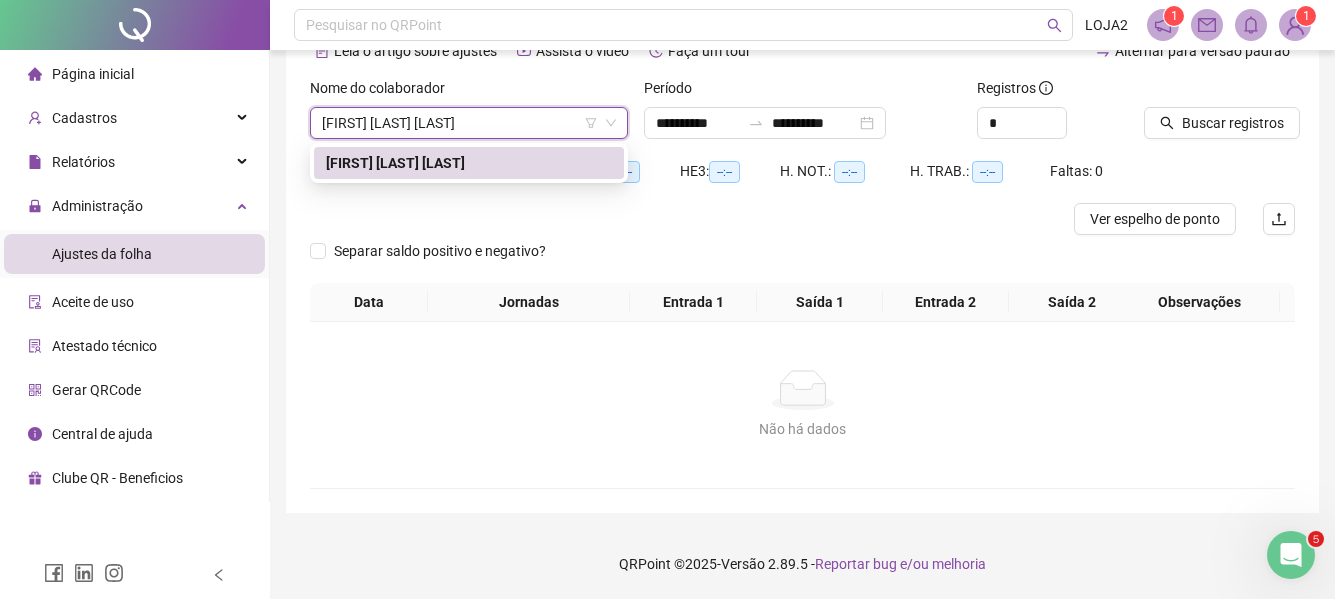 scroll, scrollTop: 107, scrollLeft: 0, axis: vertical 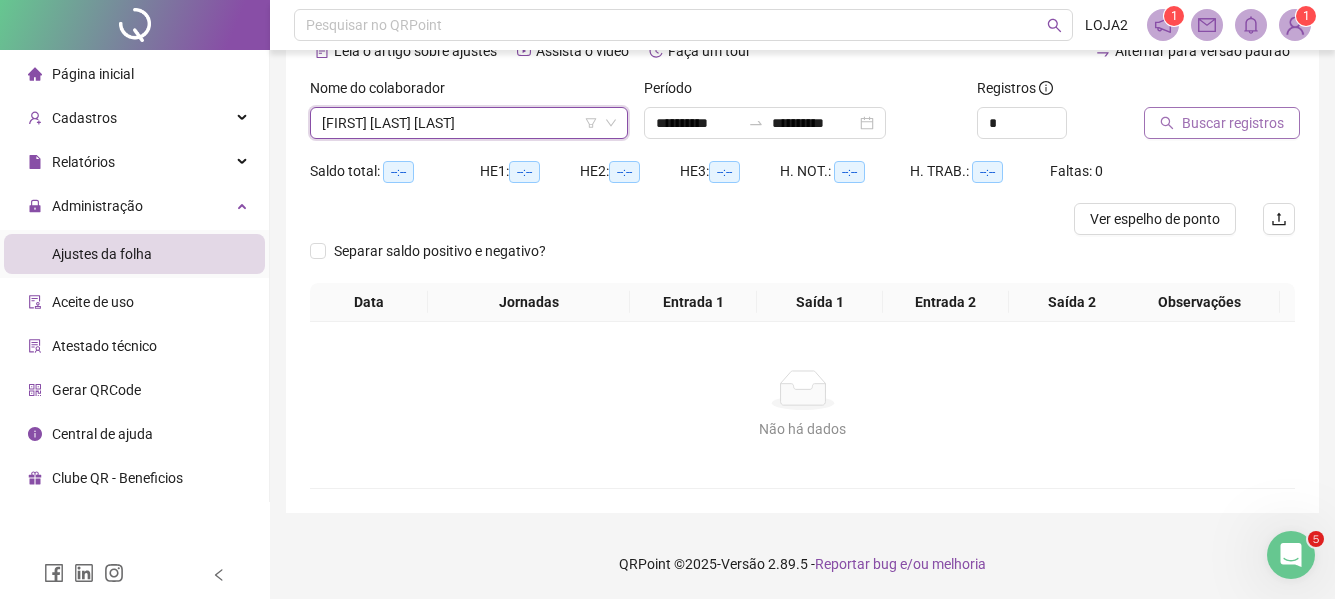 click on "Buscar registros" at bounding box center [1233, 123] 